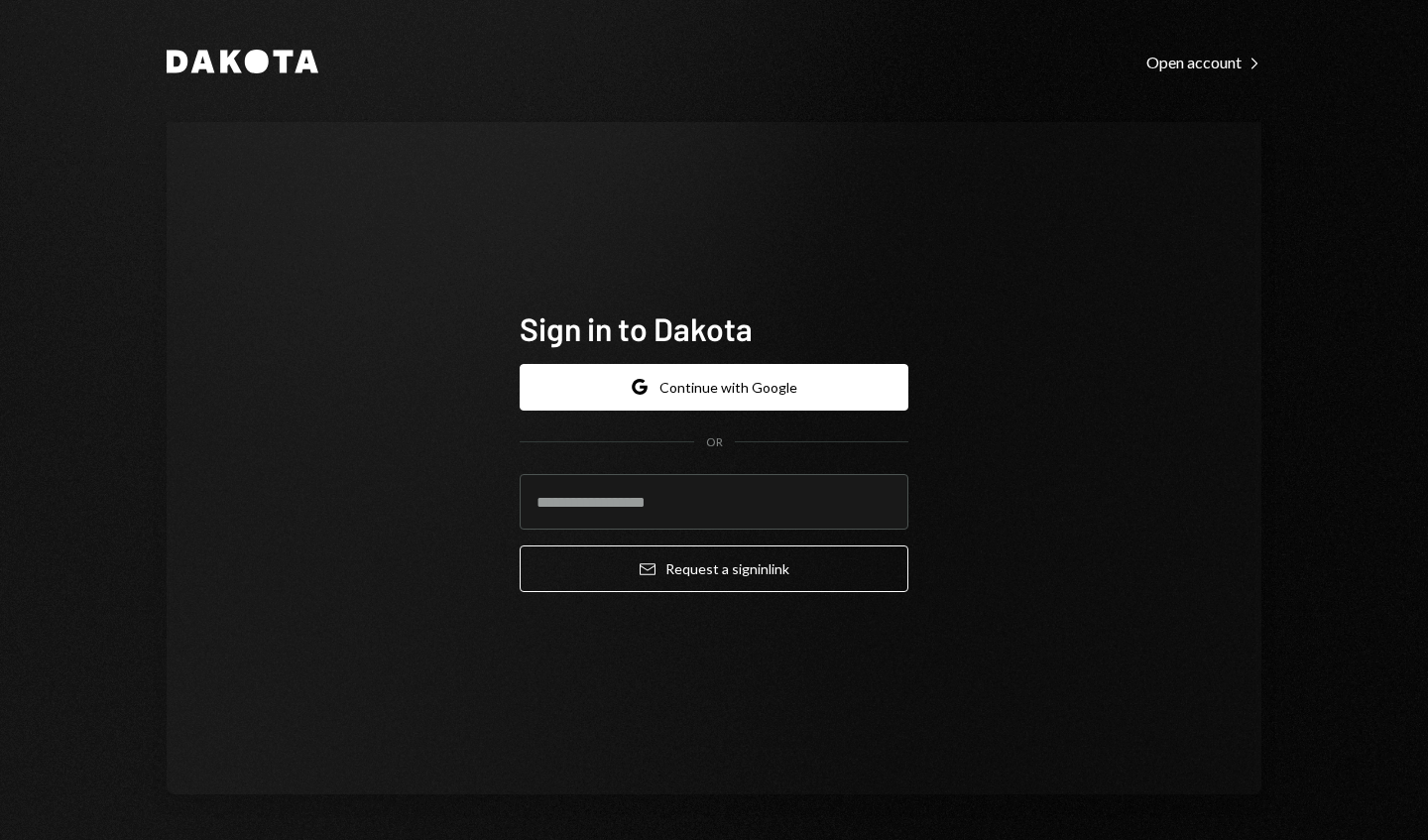 scroll, scrollTop: 0, scrollLeft: 0, axis: both 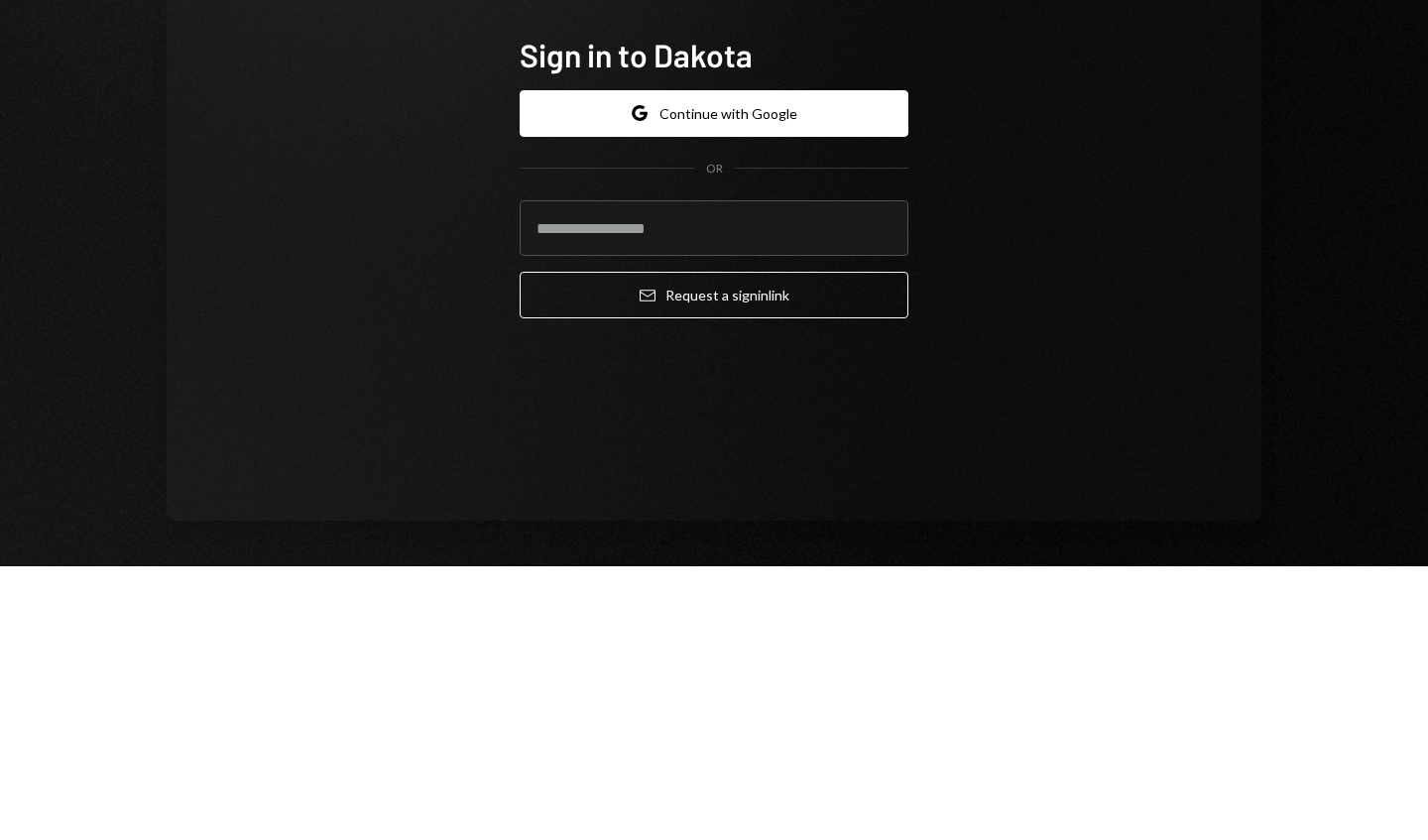 click at bounding box center (714, 502) 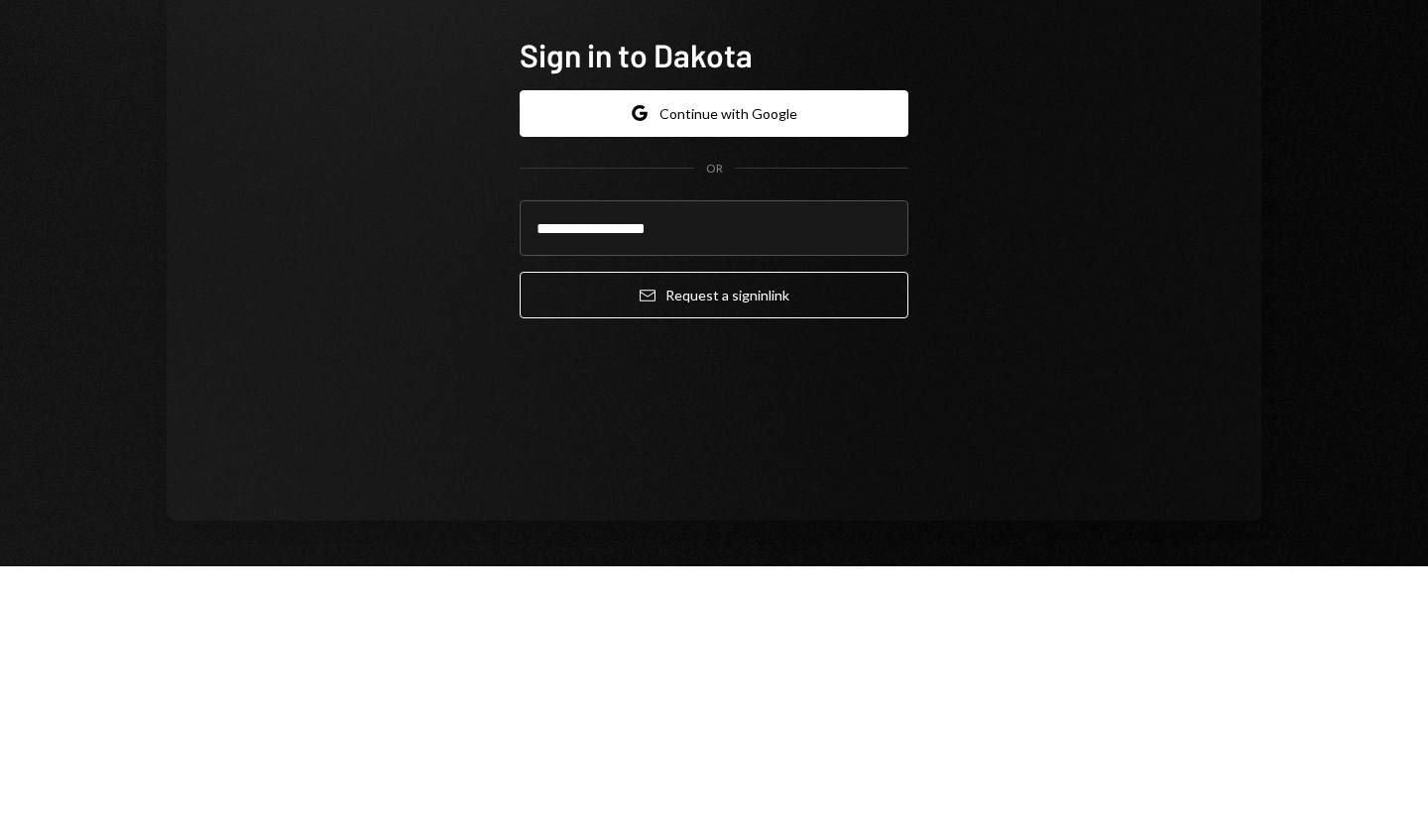 click on "Email Request a sign  in  link" at bounding box center (714, 568) 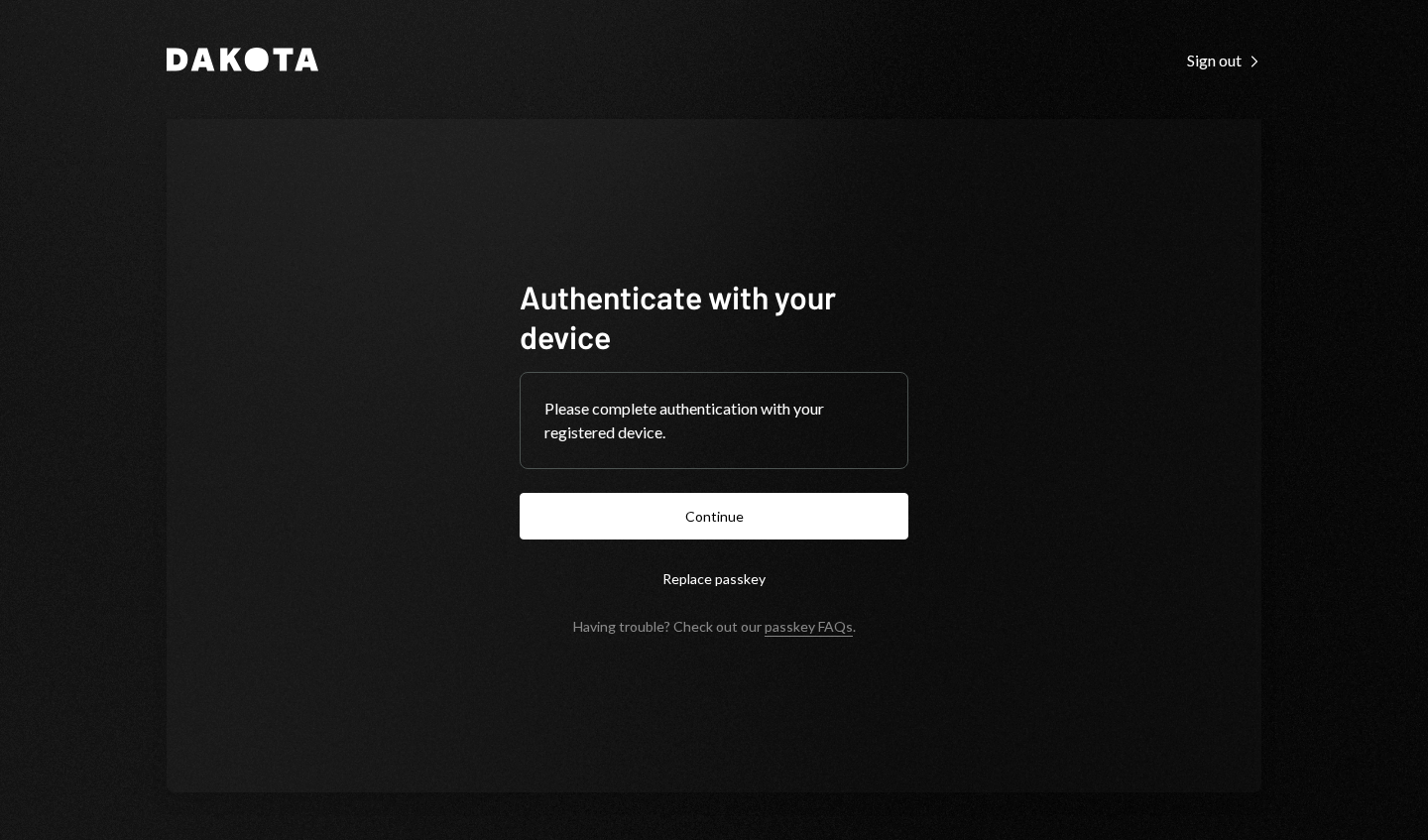 scroll, scrollTop: 0, scrollLeft: 0, axis: both 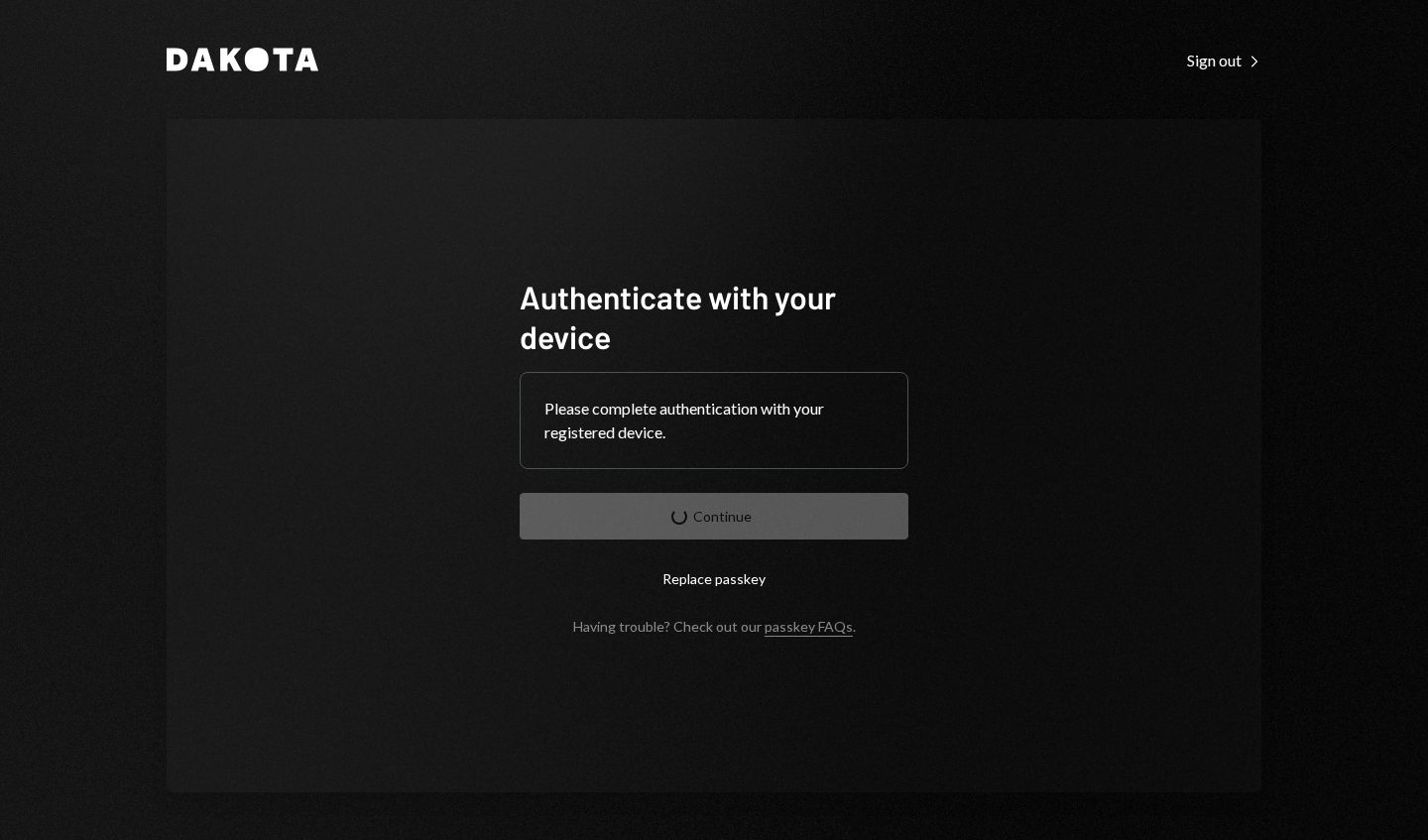 click on "Dakota Sign out Right Caret Authenticate with your device Please complete authentication with your registered device. Continue Replace passkey Having trouble? Check out our   passkey FAQs ." at bounding box center (714, 420) 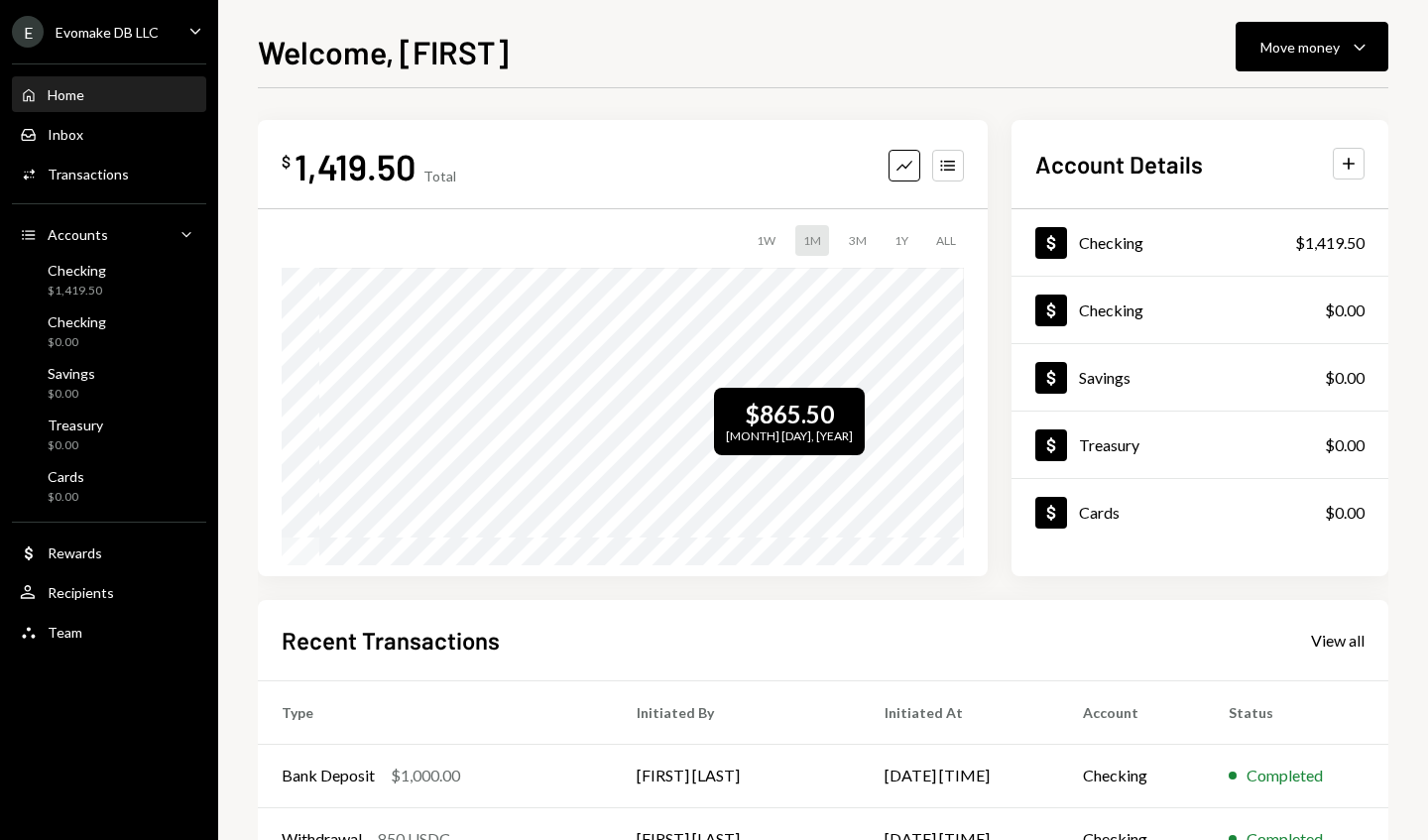 click on "Move money" at bounding box center (1300, 47) 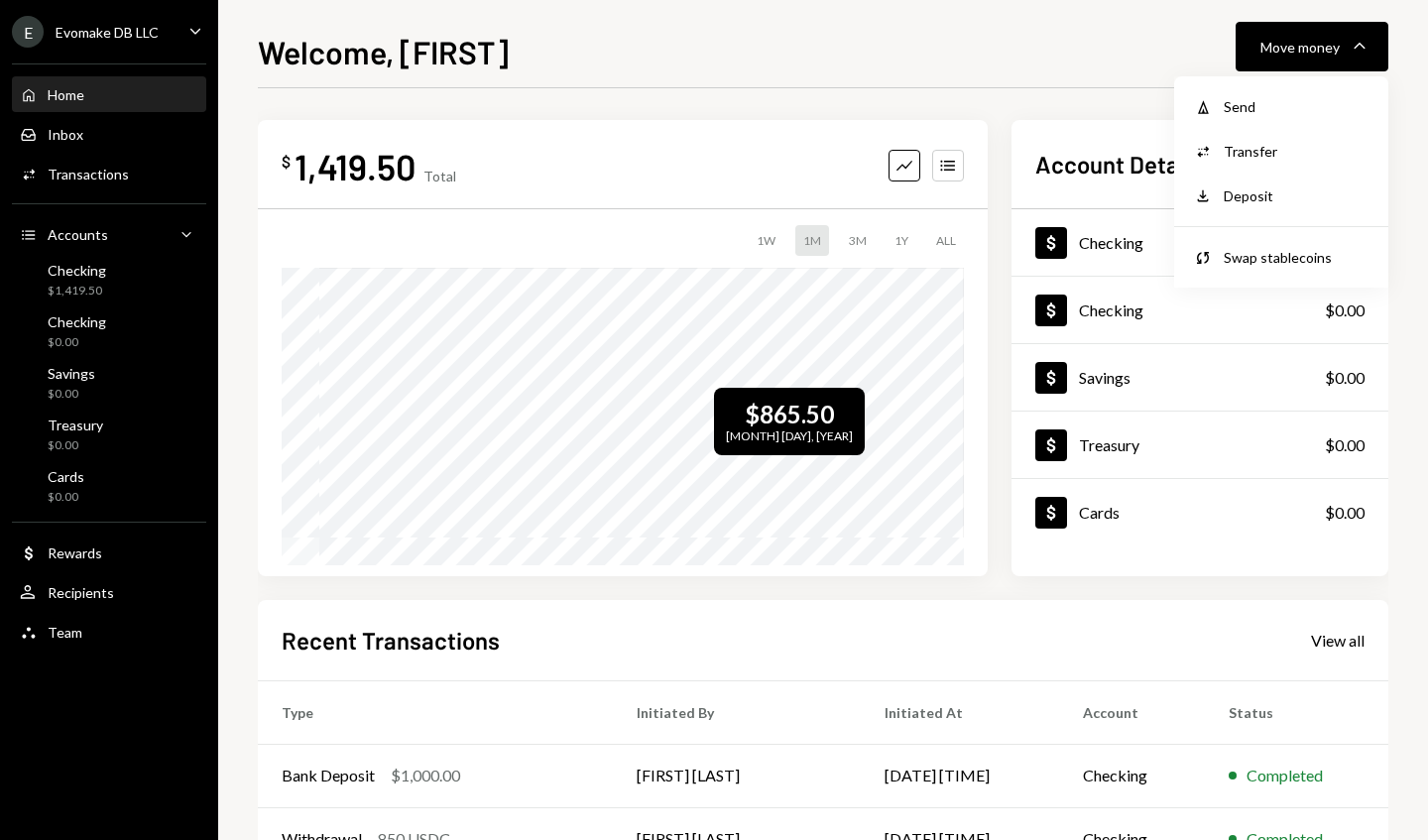 click on "Send" at bounding box center [1296, 106] 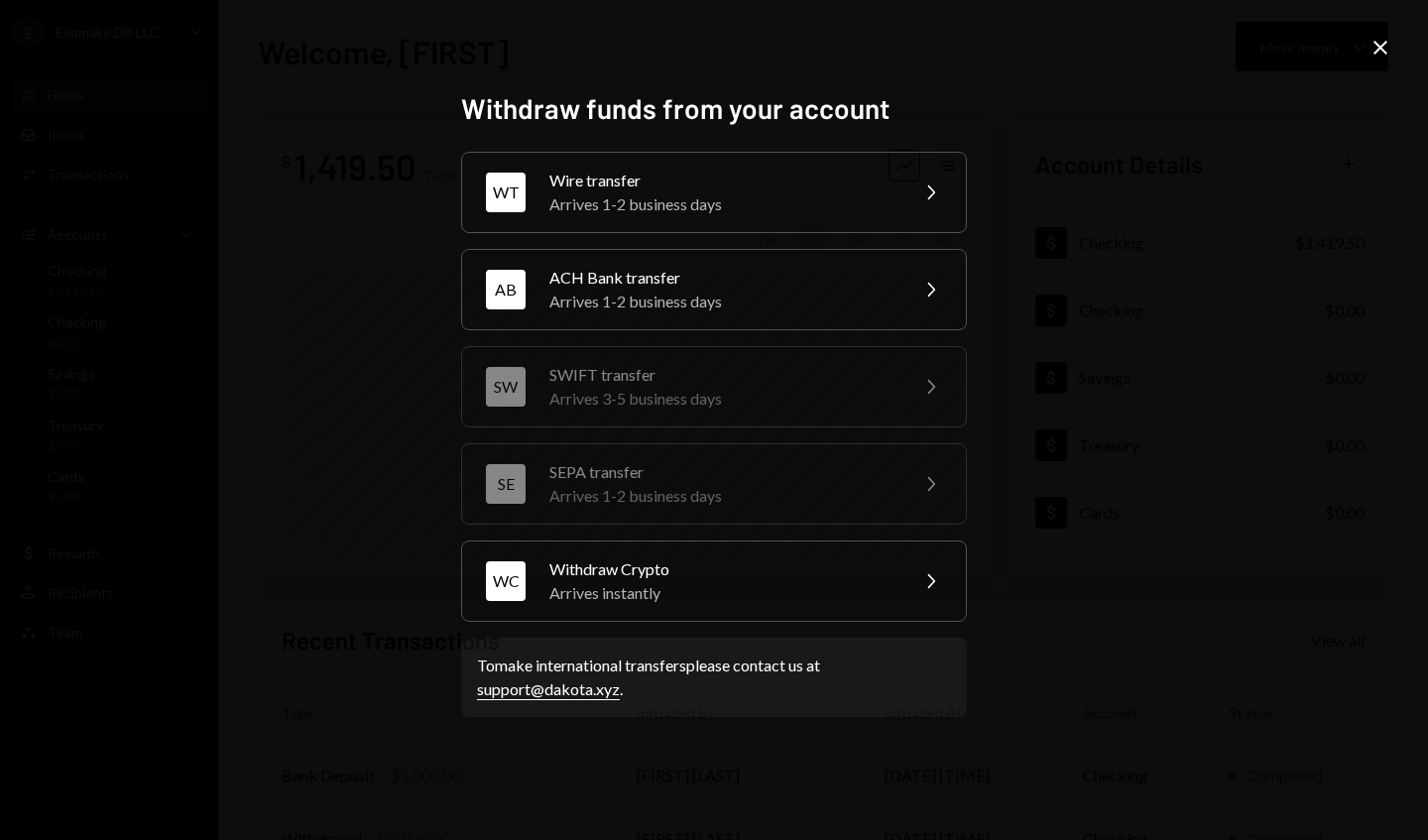 click 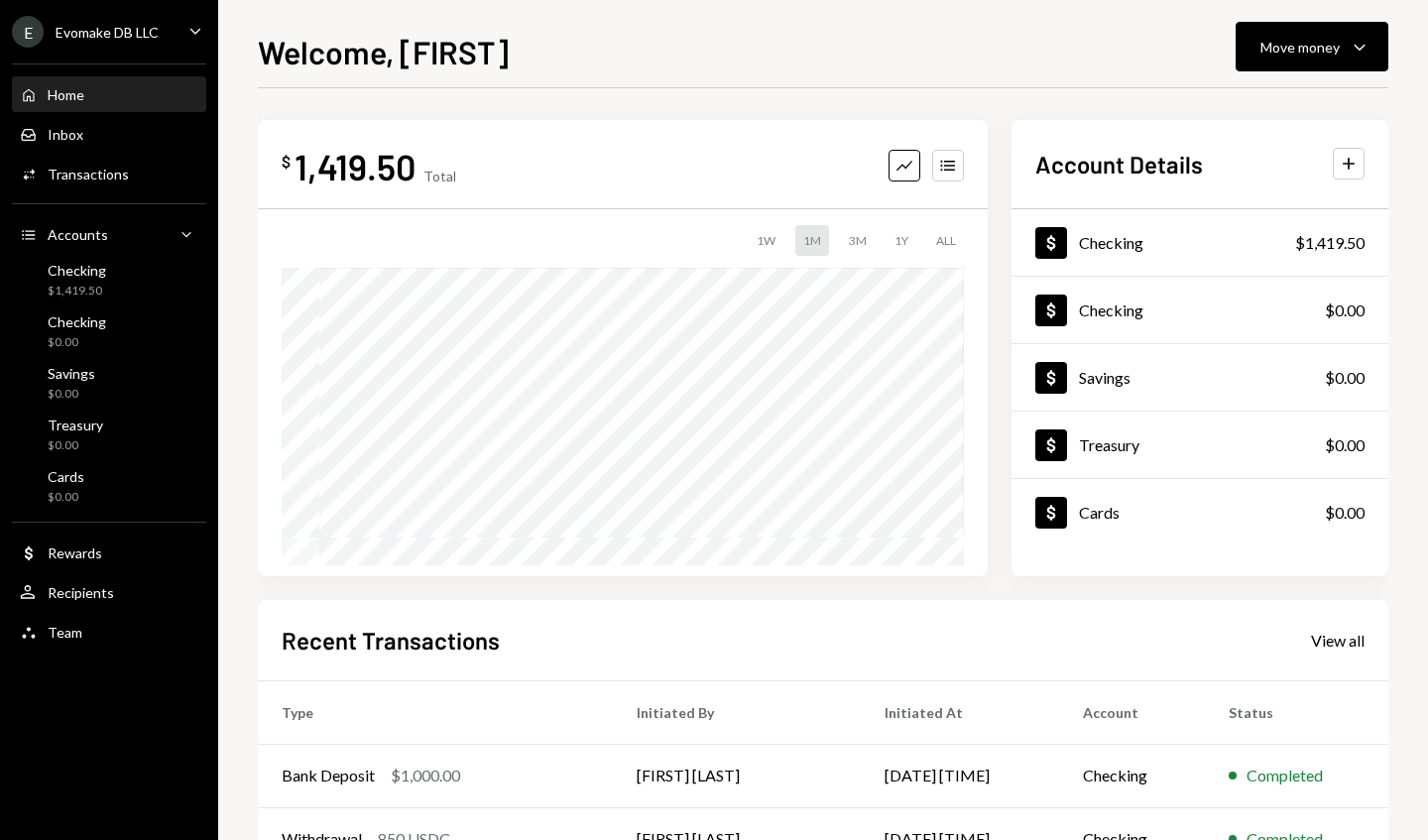click at bounding box center [823, 87] 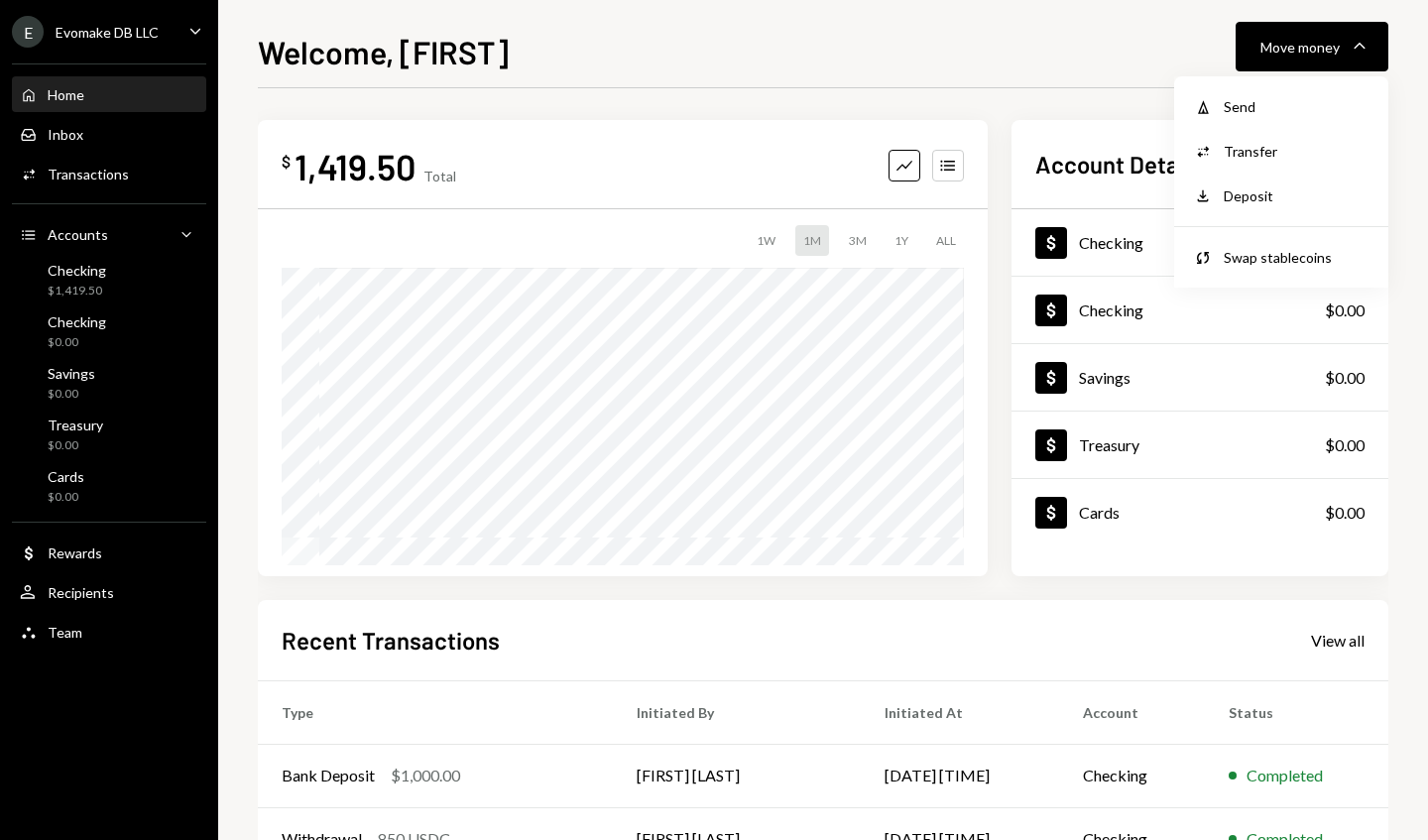 click on "Swap stablecoins" at bounding box center (1296, 257) 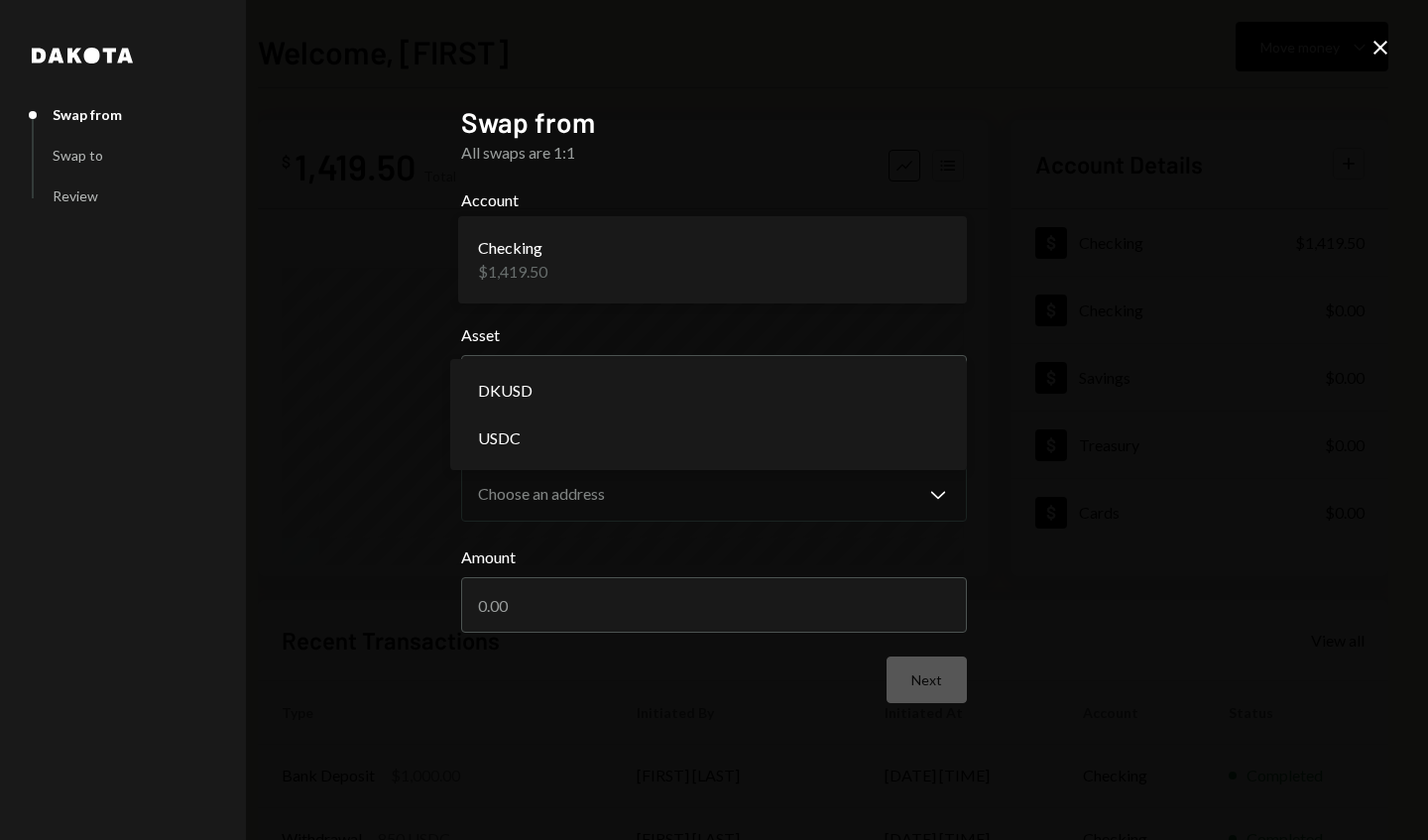 select on "*****" 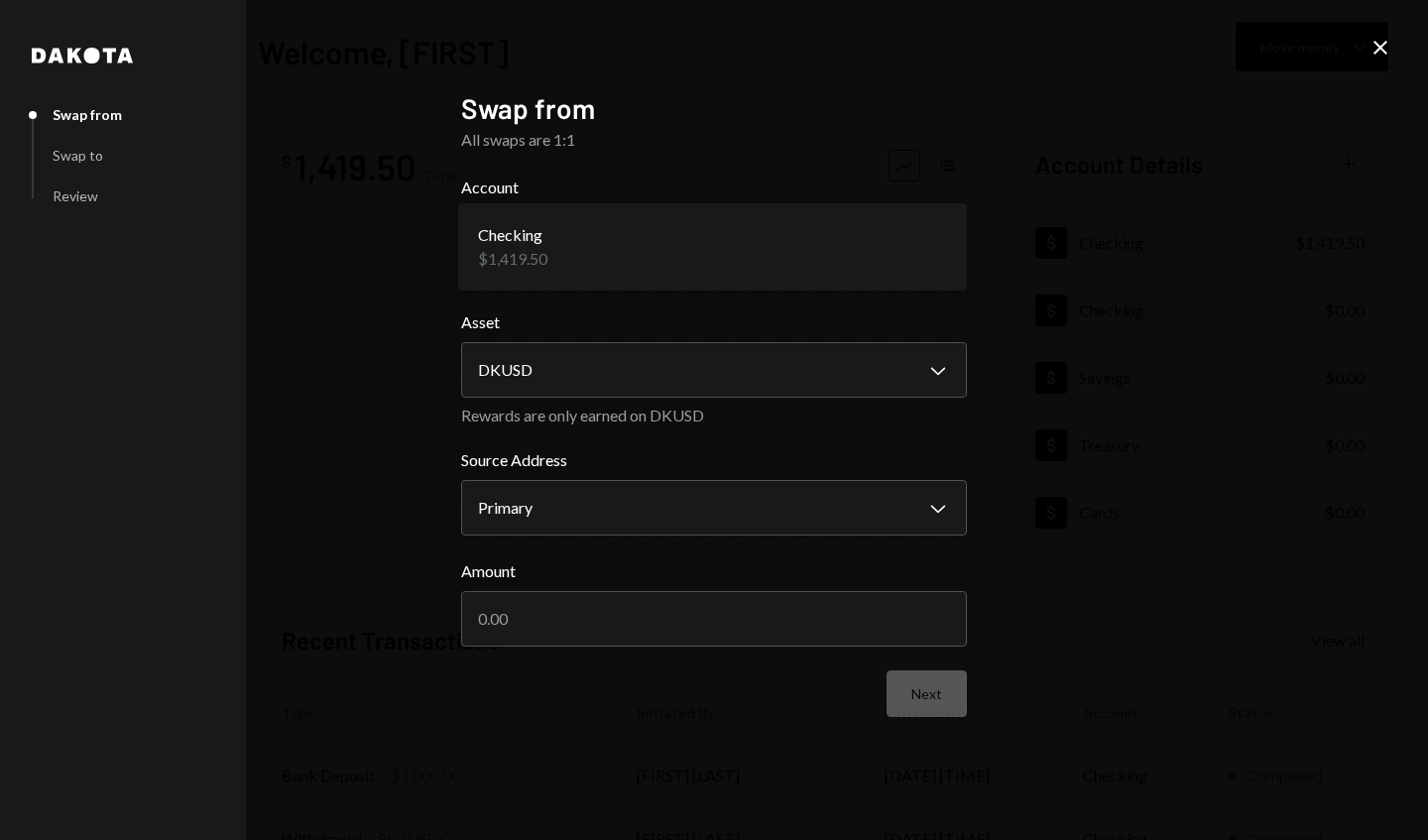 click on "DKUSD Chevron Down" at bounding box center [714, 370] 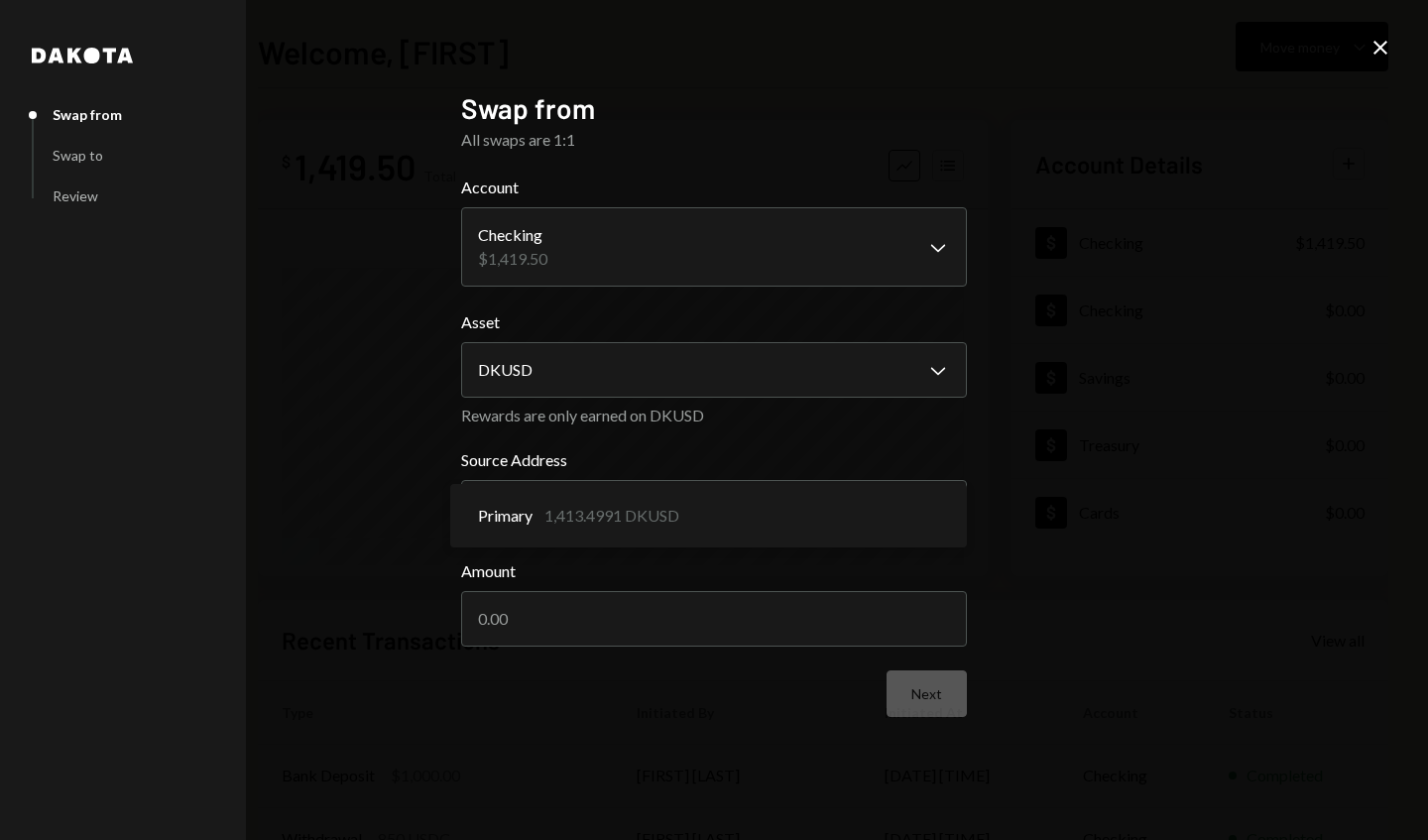 click on "Amount" at bounding box center (714, 619) 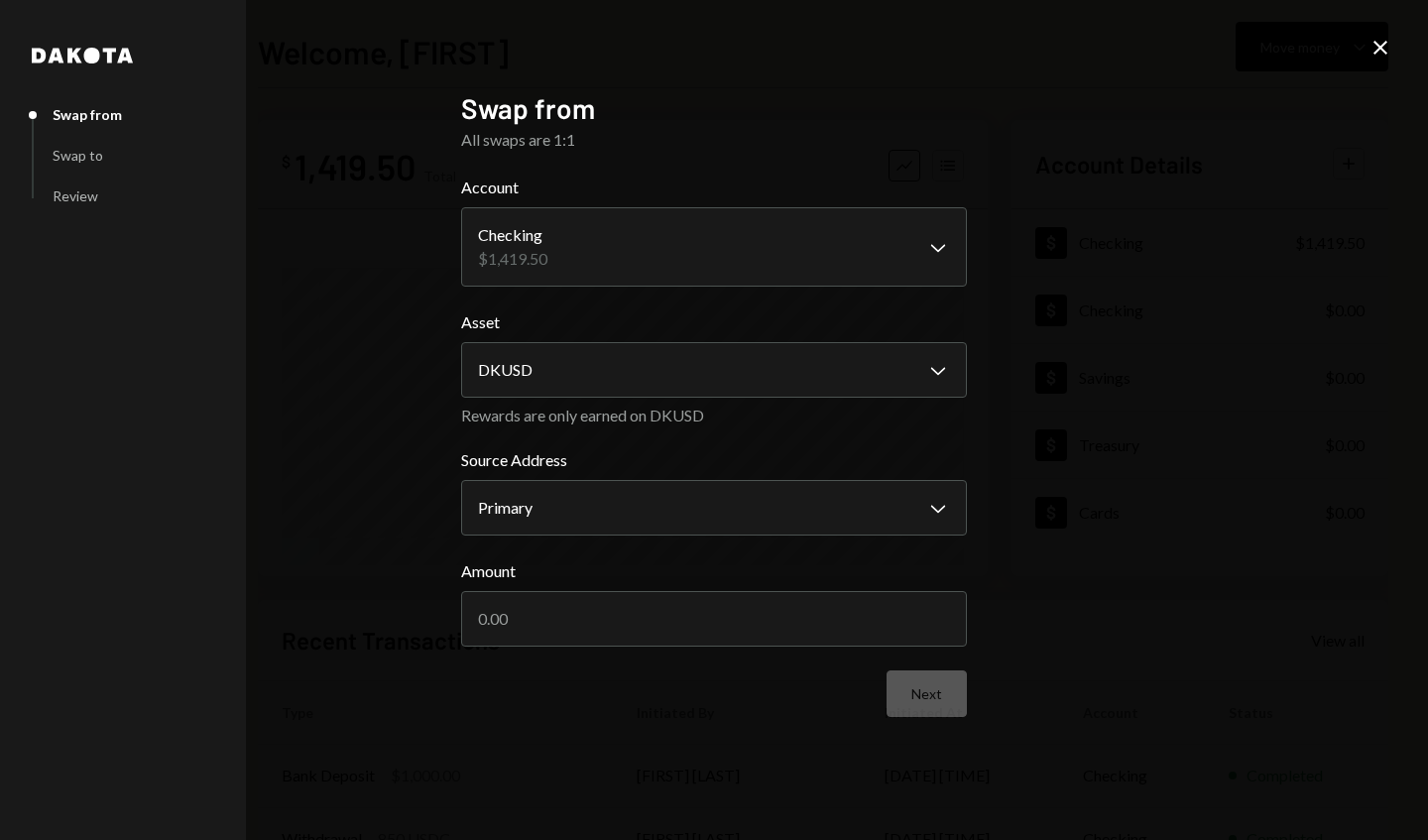 click on "Amount" at bounding box center (714, 619) 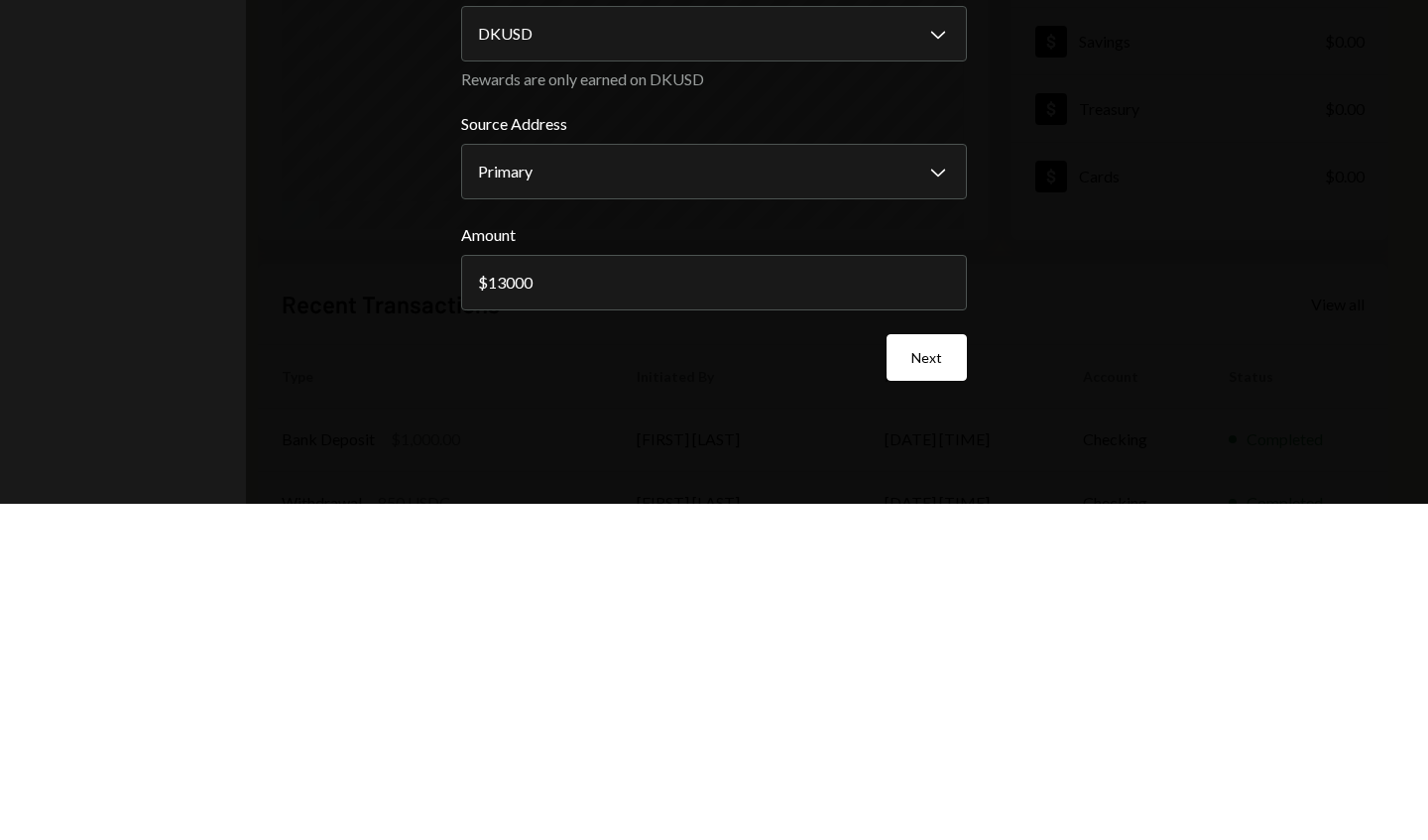 type on "1300" 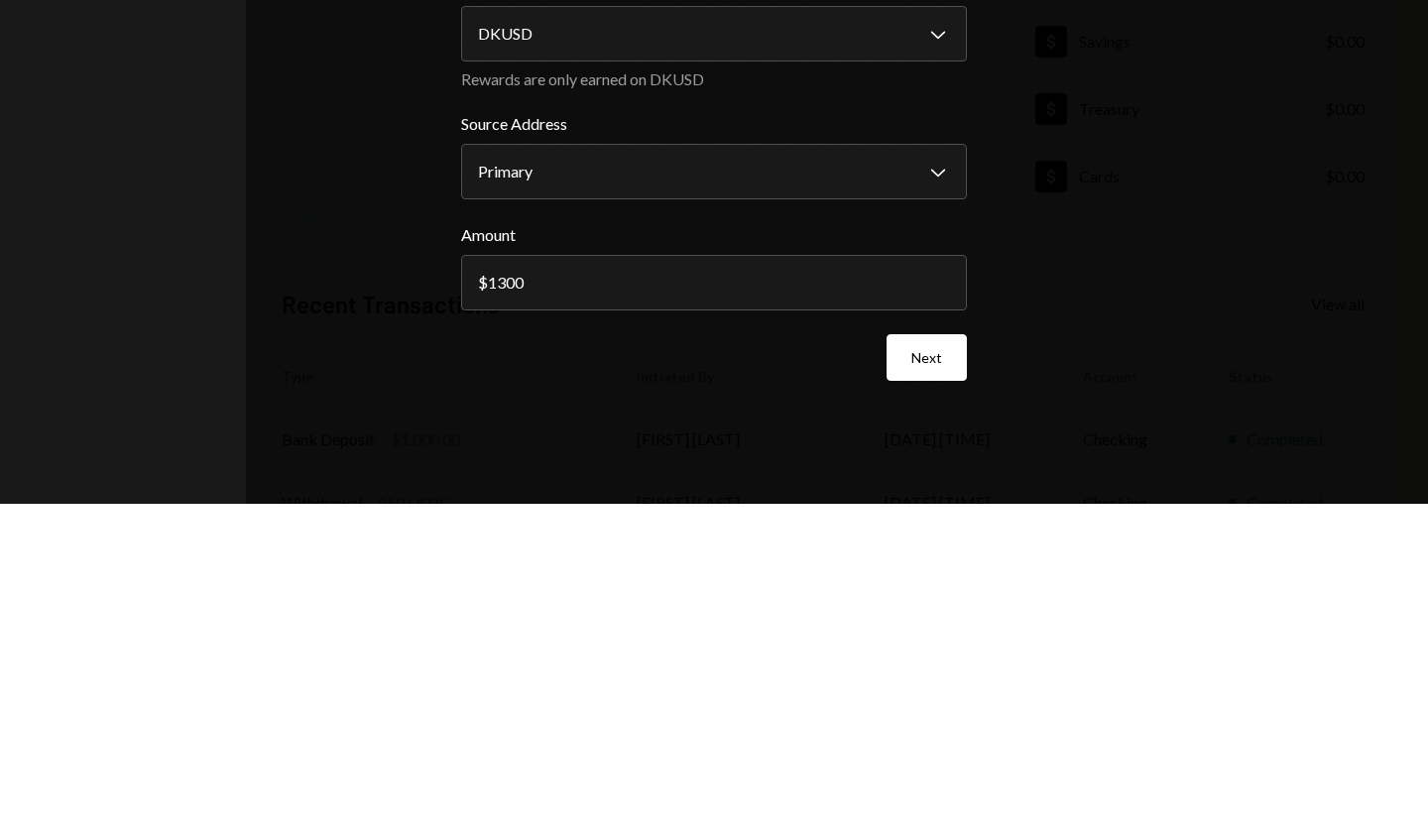 click on "Next" at bounding box center [926, 693] 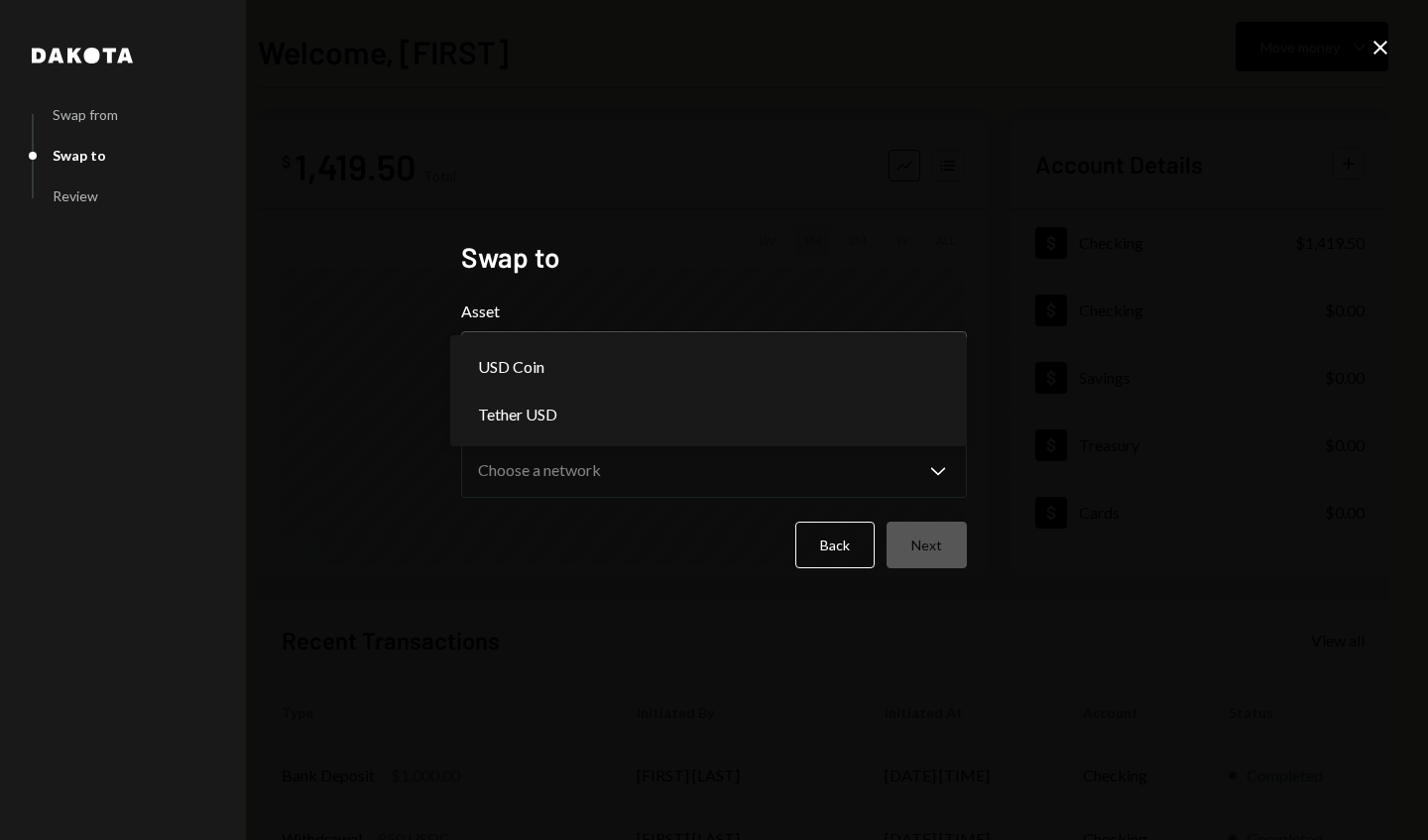 select on "****" 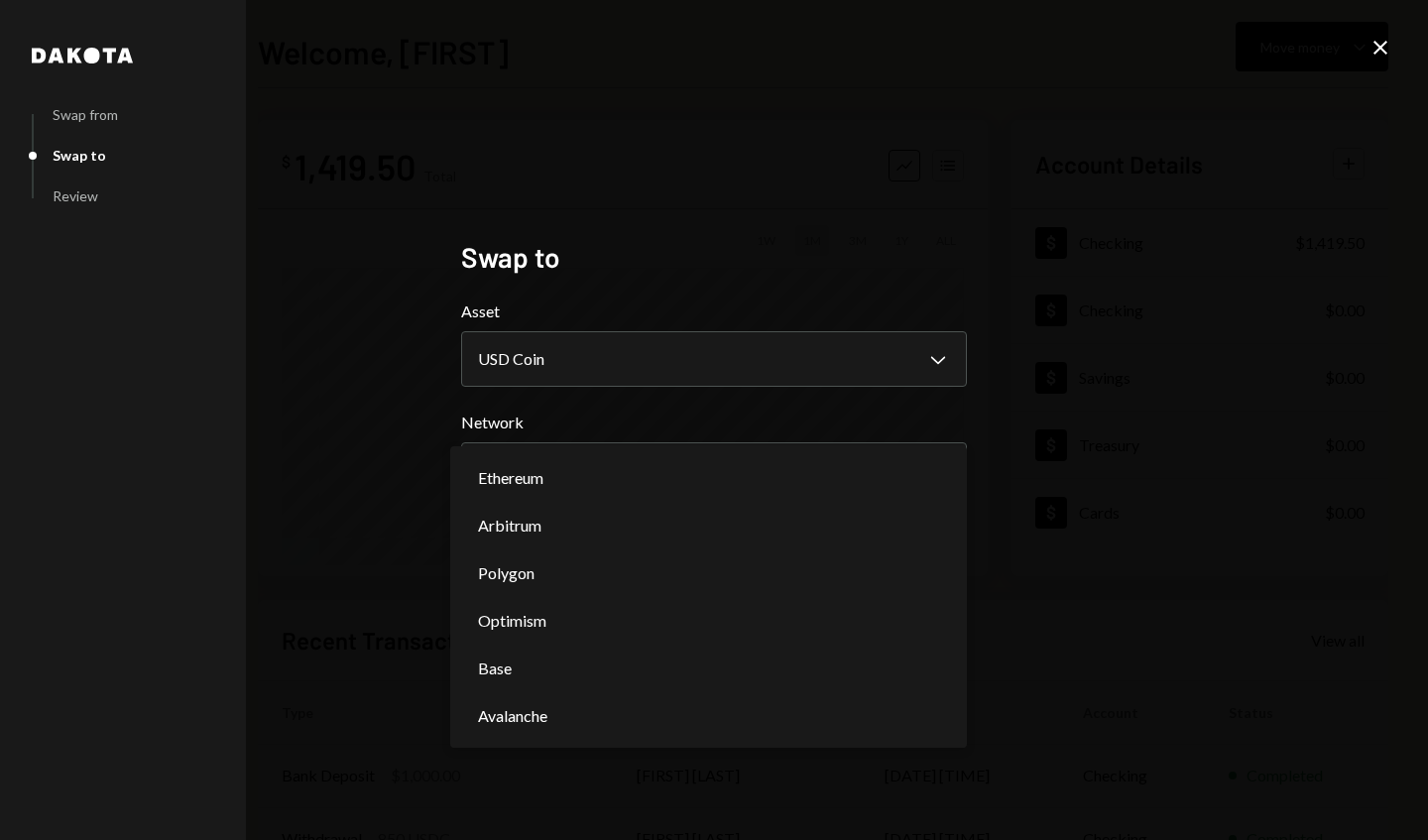 select on "**********" 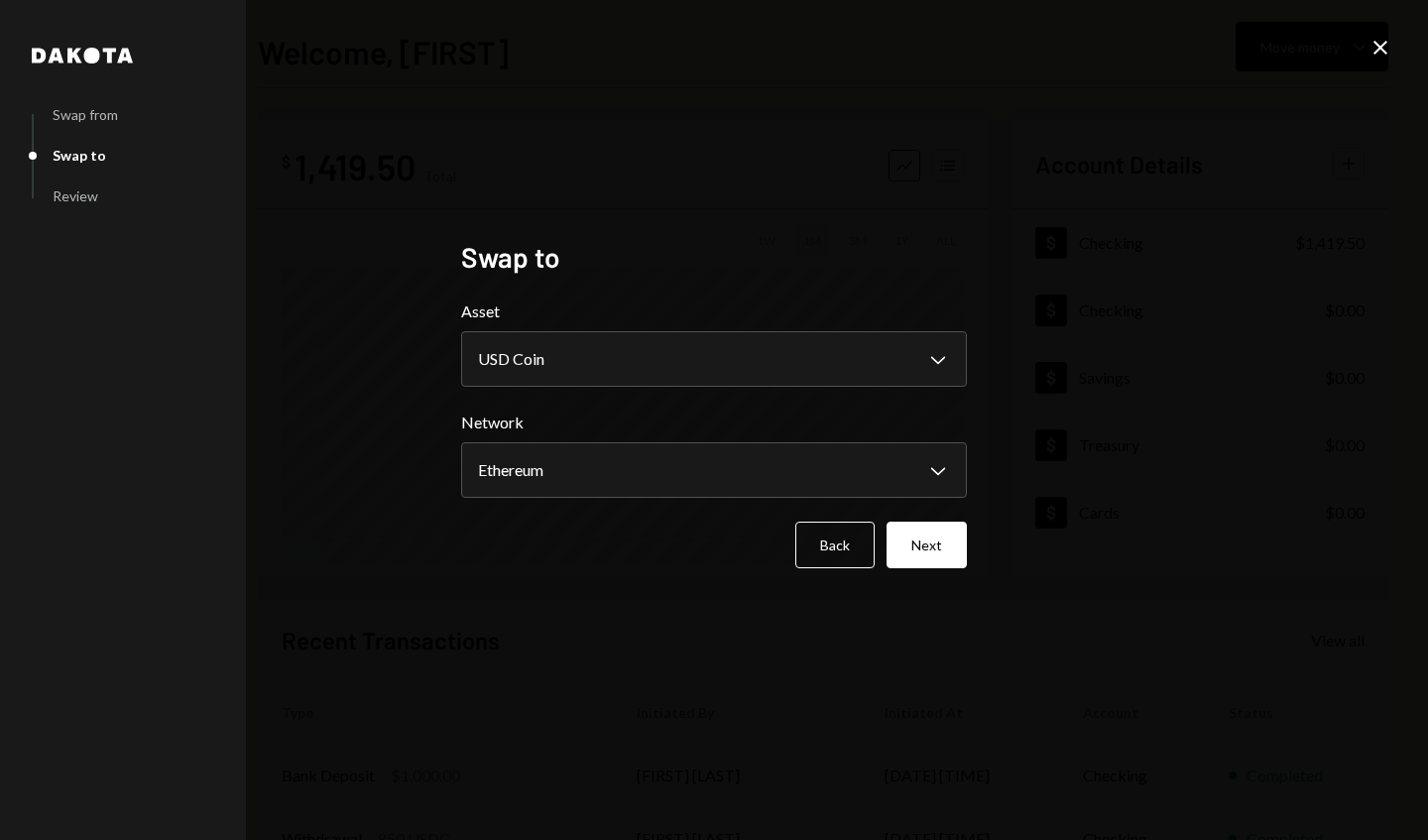 click on "Next" at bounding box center [926, 544] 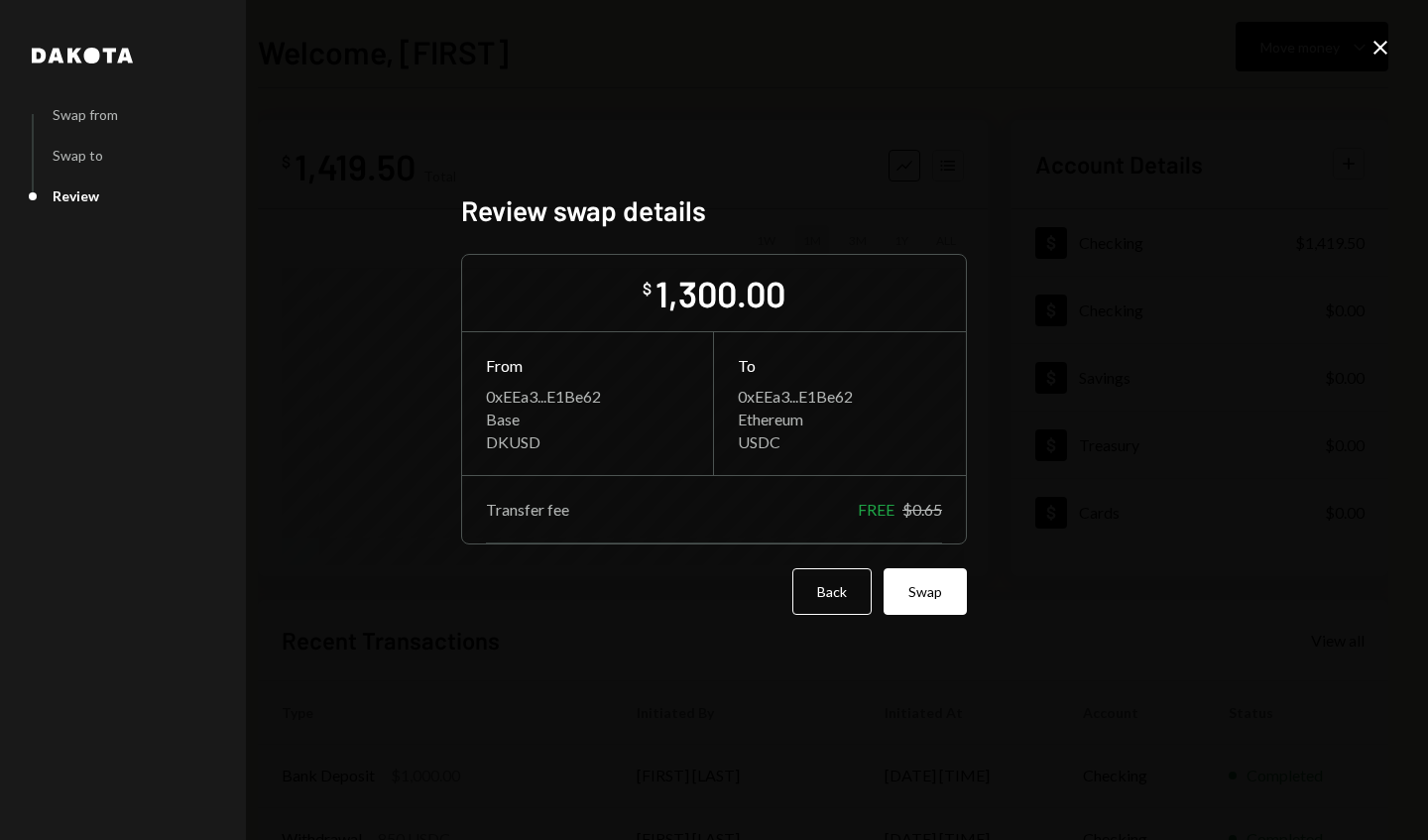 click on "Swap" at bounding box center (925, 591) 